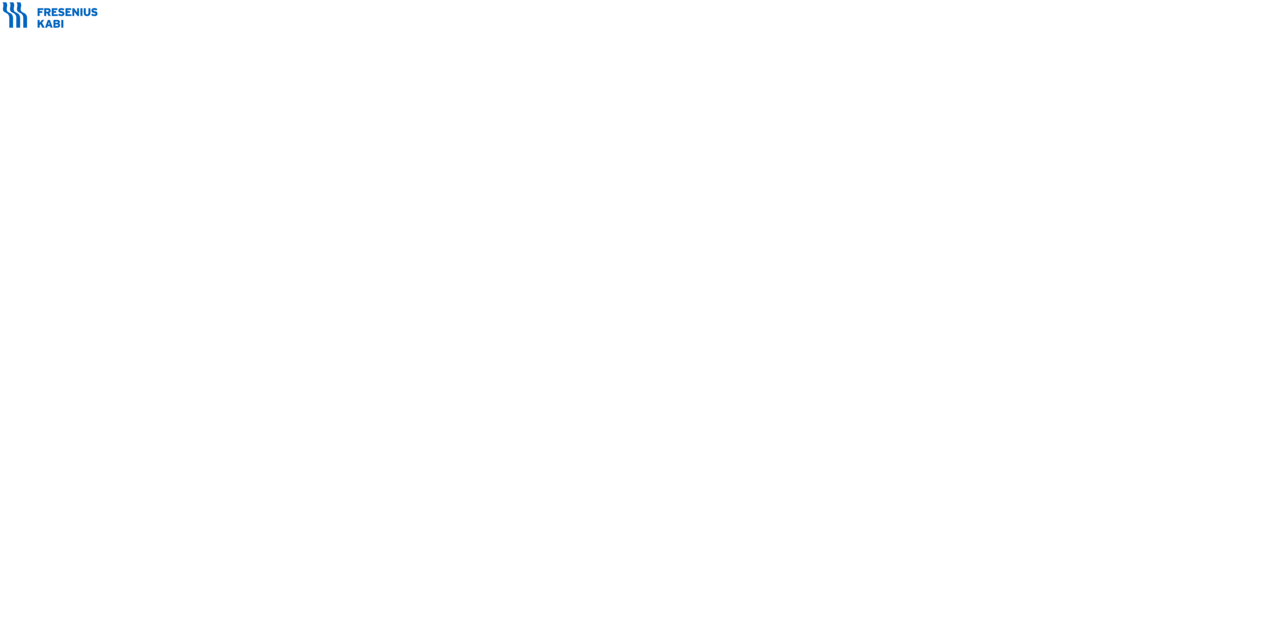 scroll, scrollTop: 0, scrollLeft: 0, axis: both 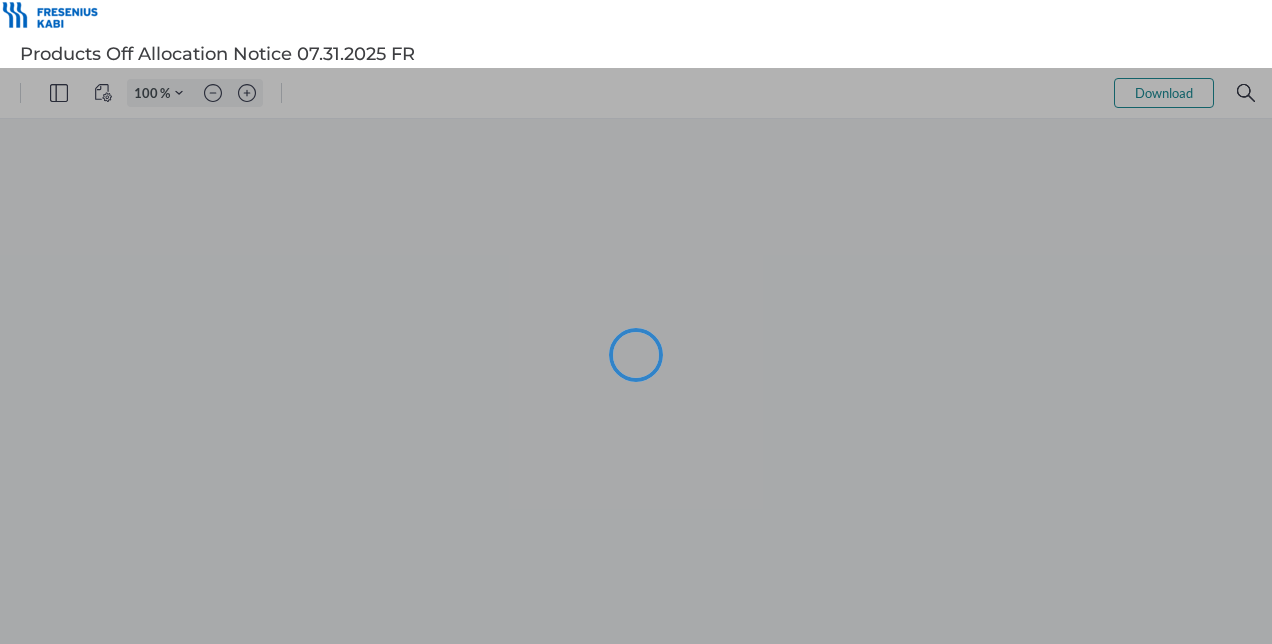 type on "66" 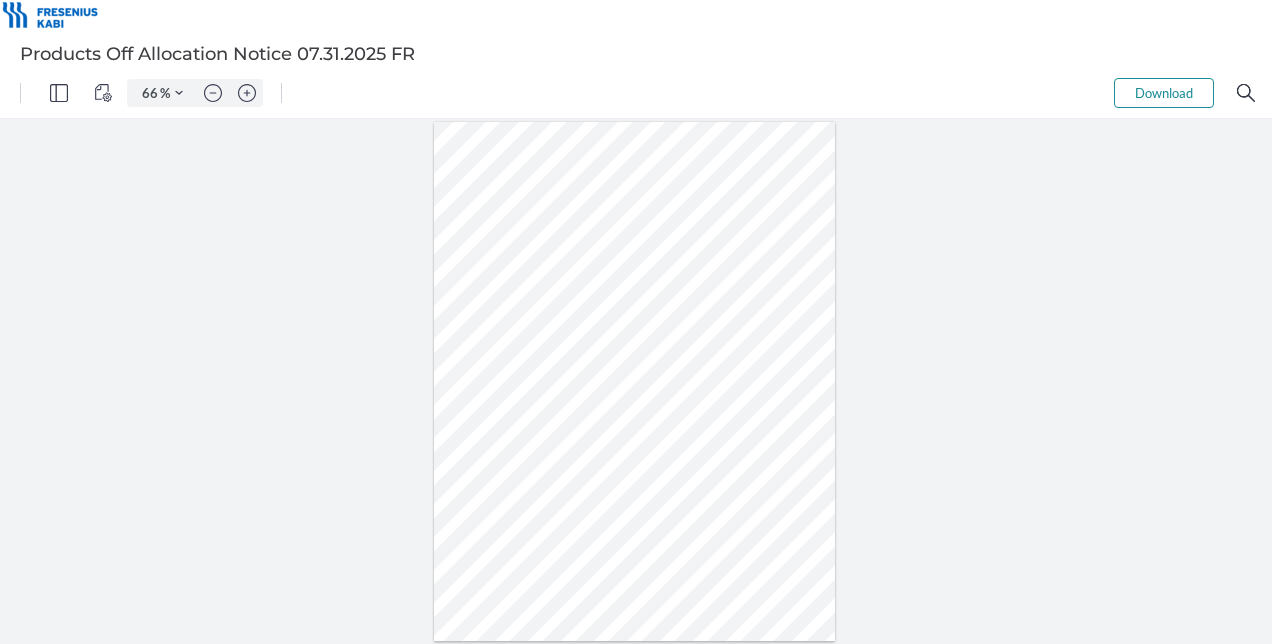 click at bounding box center [635, 382] 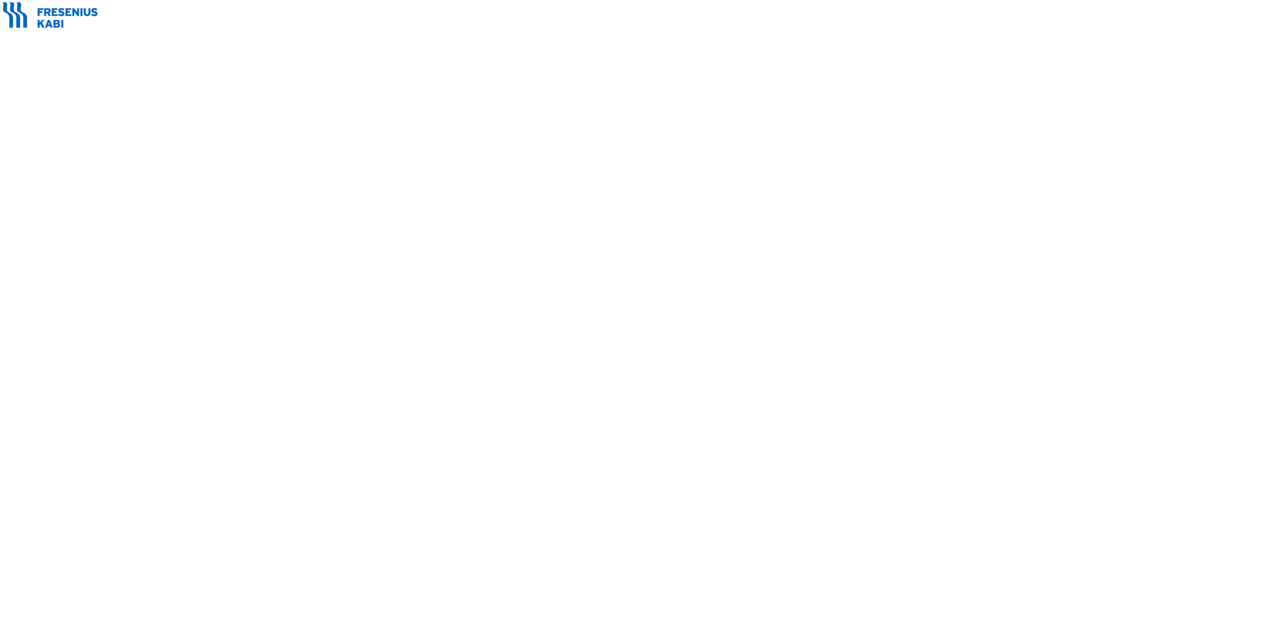 scroll, scrollTop: 0, scrollLeft: 0, axis: both 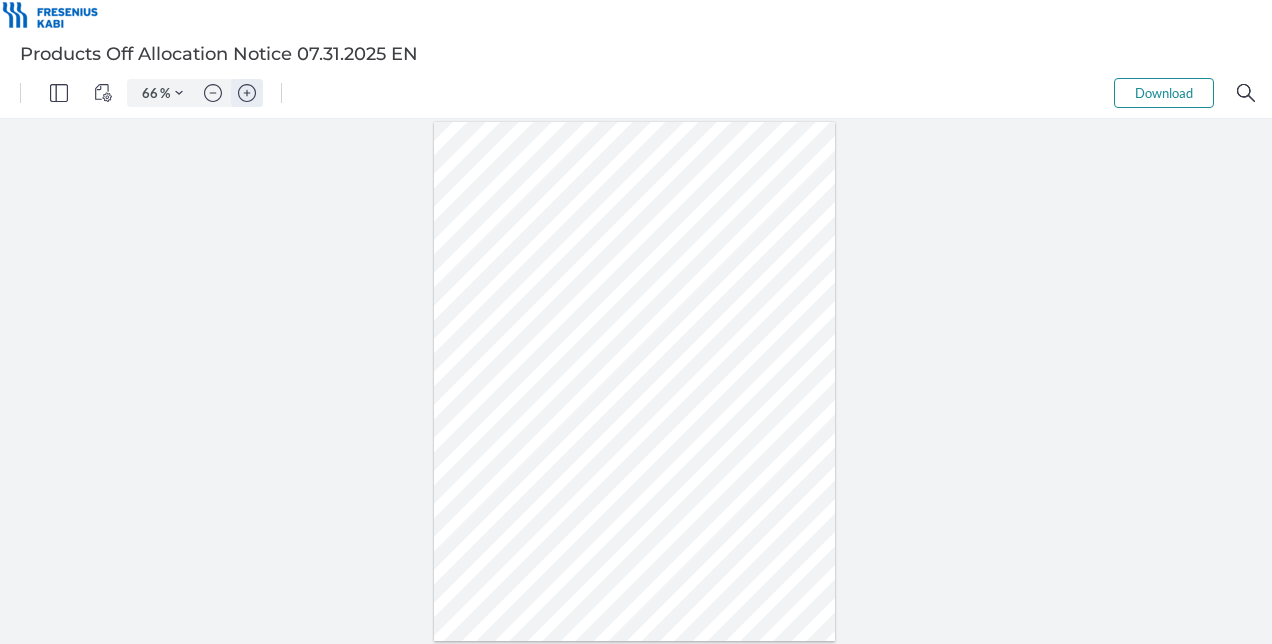 click at bounding box center (247, 93) 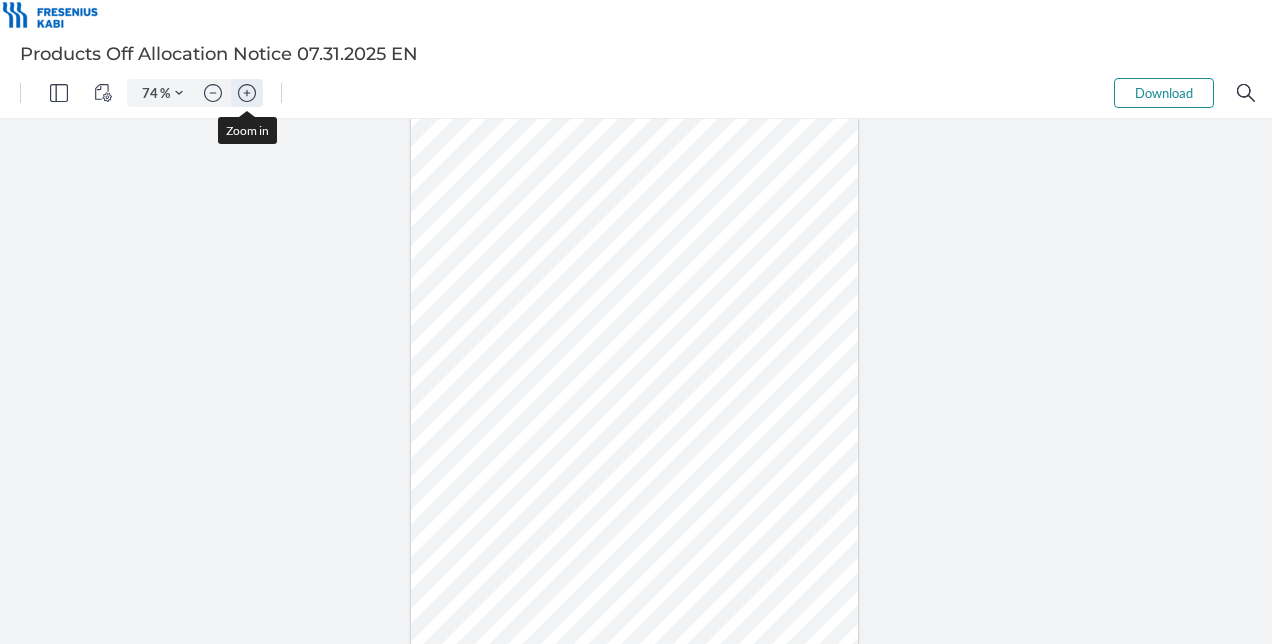 click at bounding box center [247, 93] 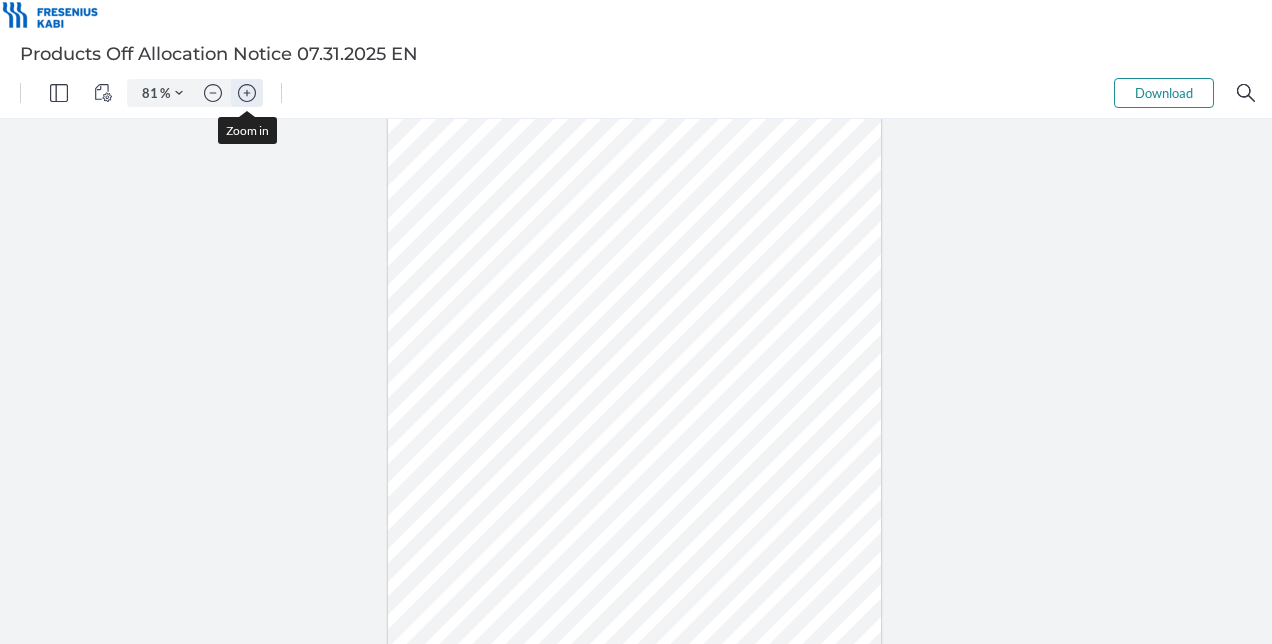 click at bounding box center [247, 93] 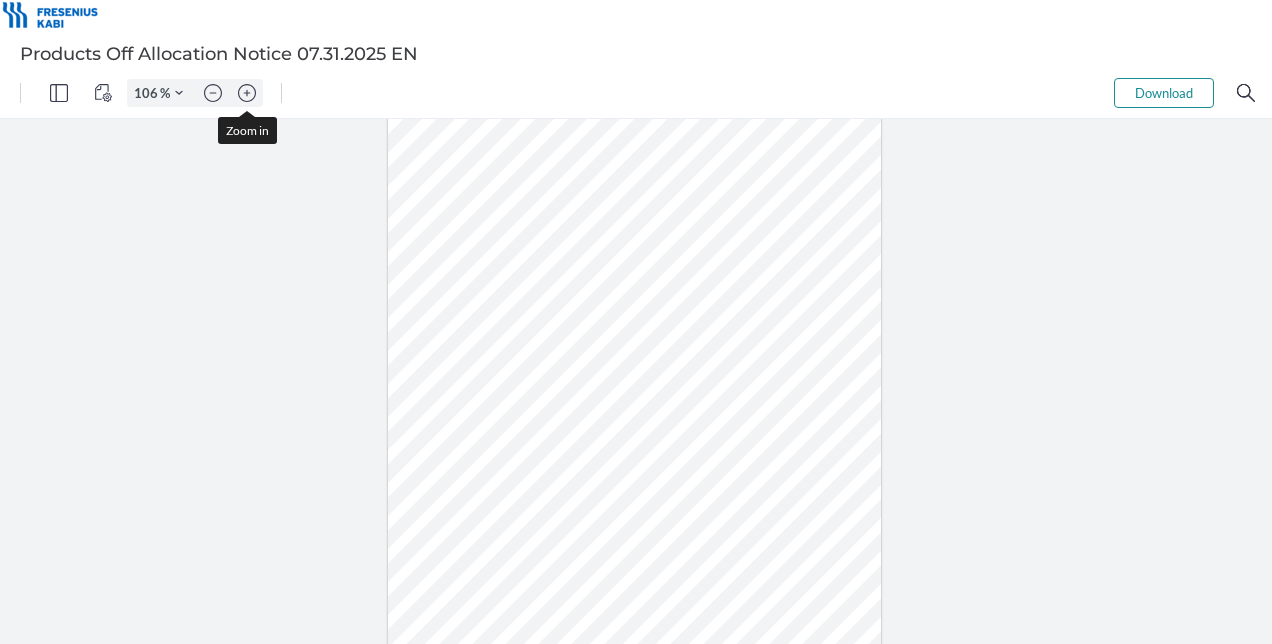 scroll, scrollTop: 145, scrollLeft: 0, axis: vertical 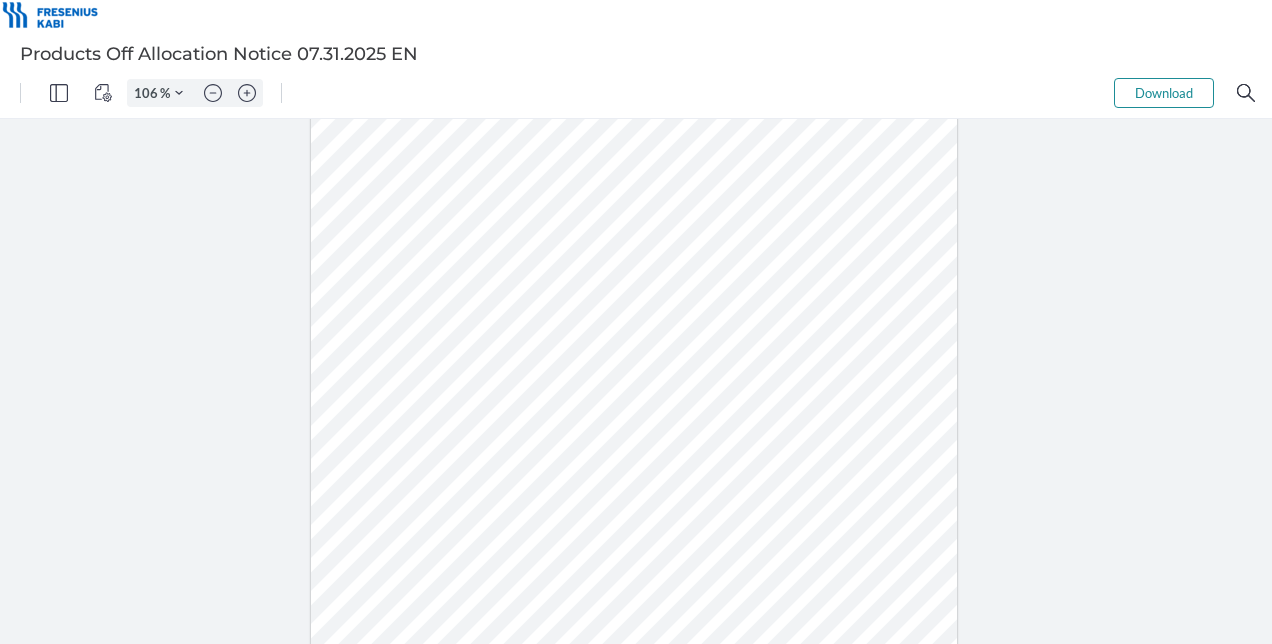 drag, startPoint x: 474, startPoint y: 380, endPoint x: 432, endPoint y: 379, distance: 42.0119 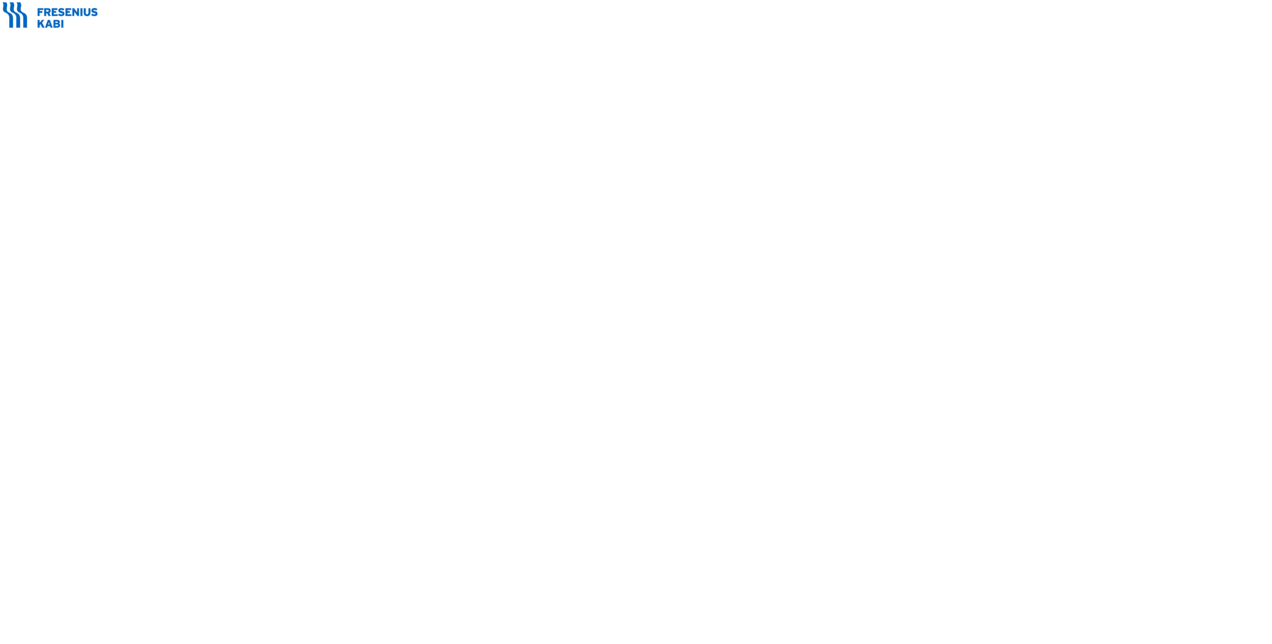 scroll, scrollTop: 0, scrollLeft: 0, axis: both 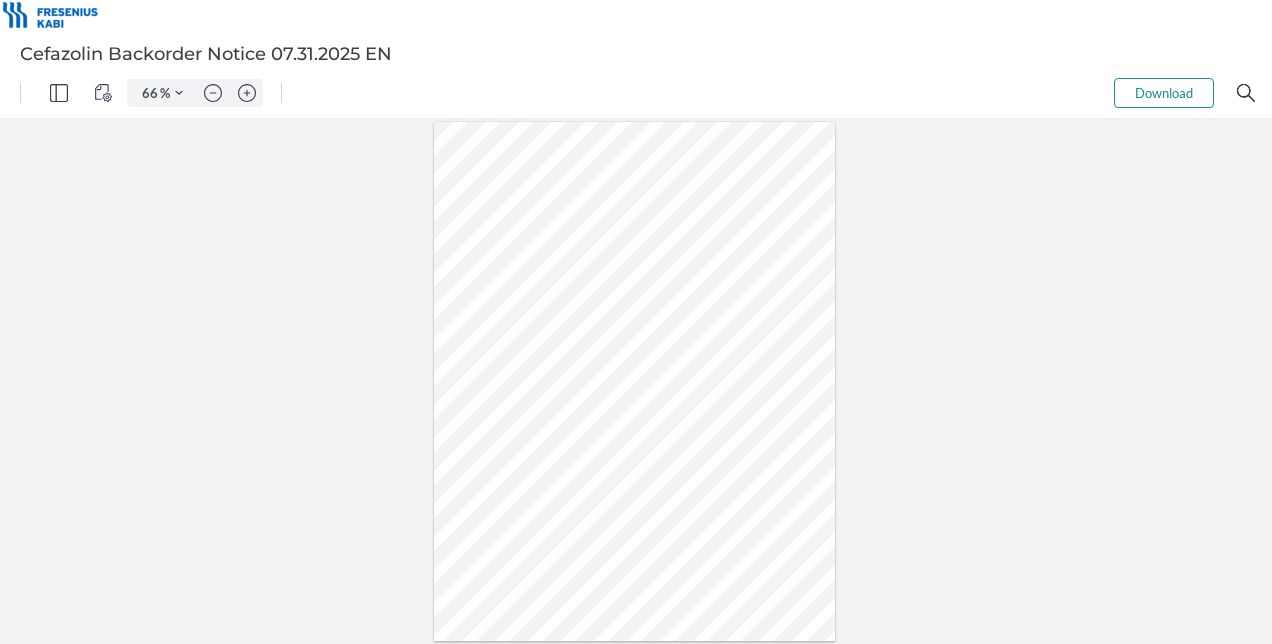 click on "Download" at bounding box center [1164, 93] 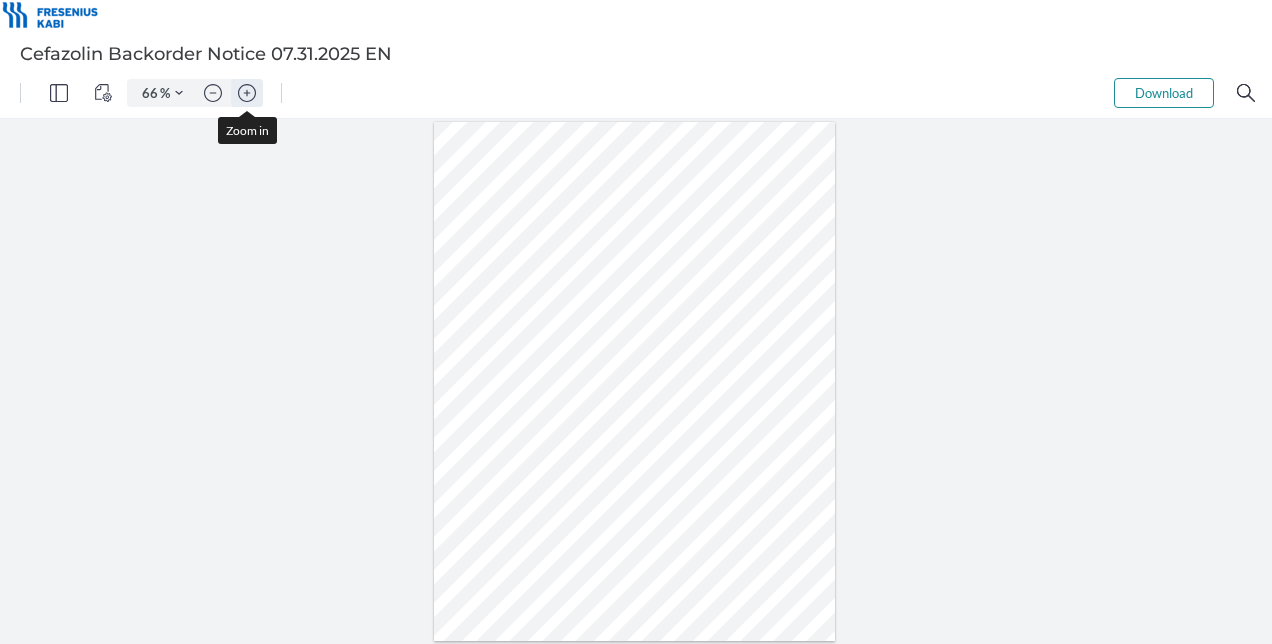click at bounding box center (247, 93) 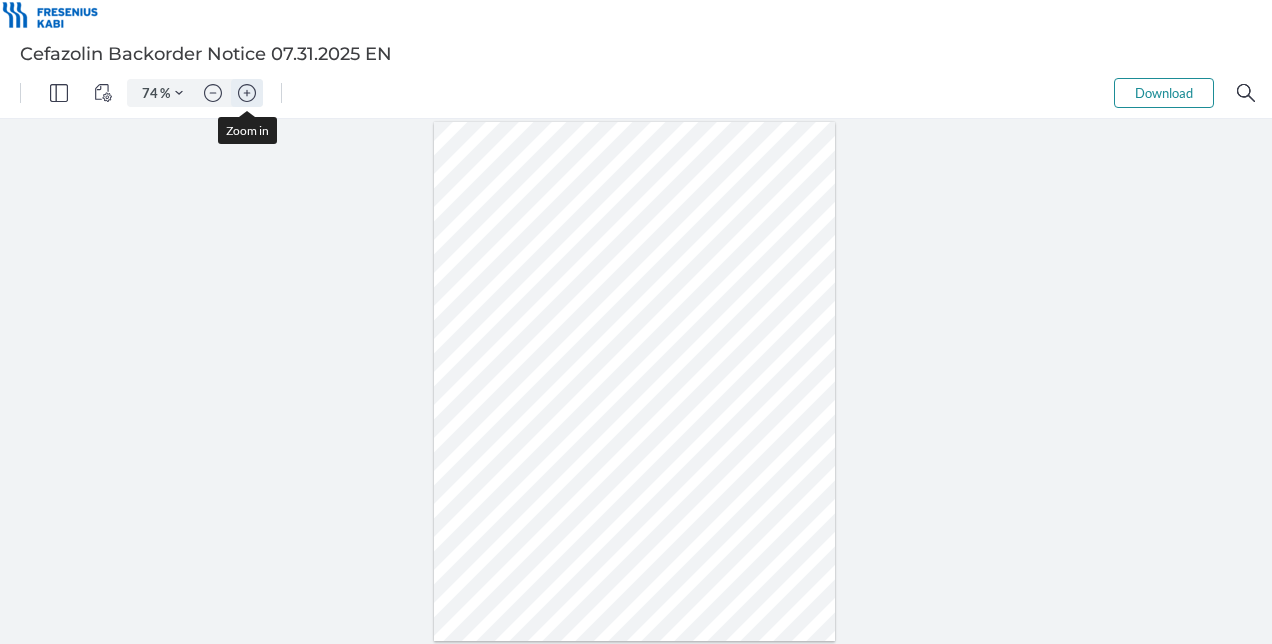 click at bounding box center [247, 93] 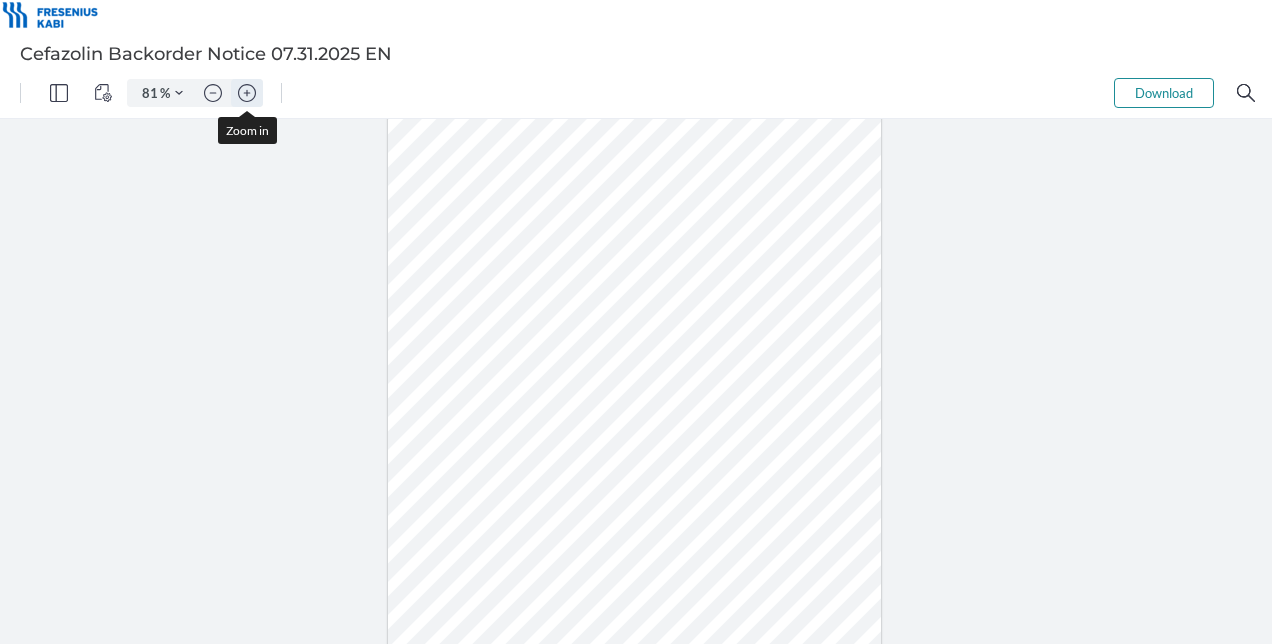 click at bounding box center (247, 93) 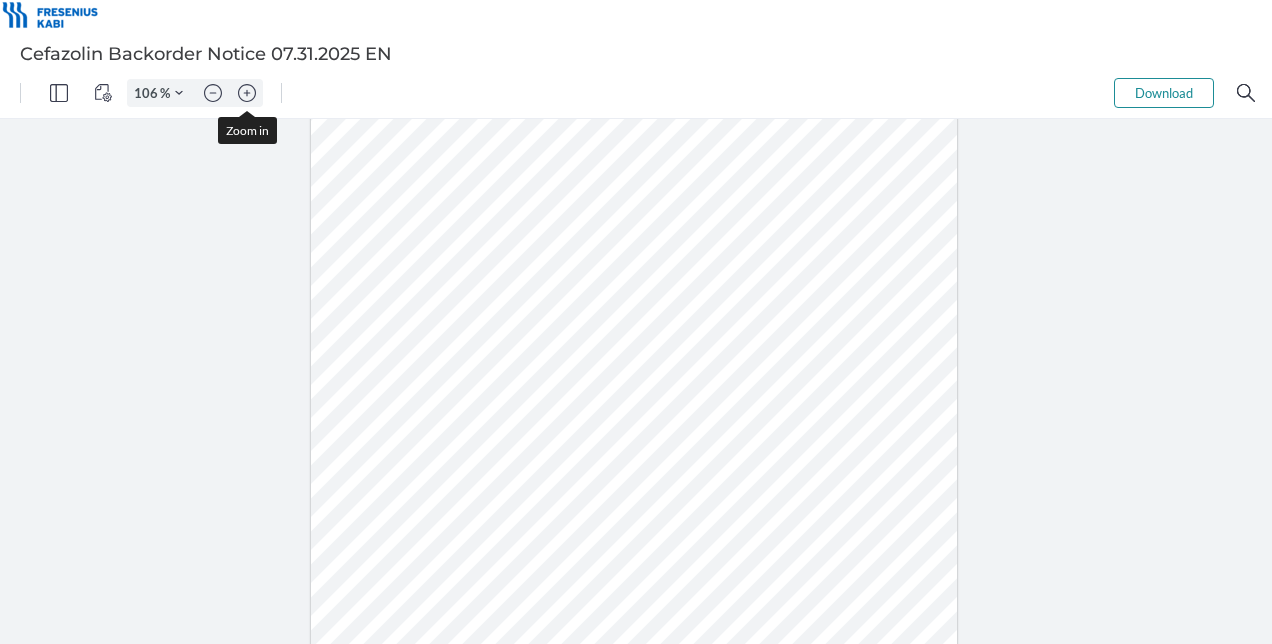 scroll, scrollTop: 145, scrollLeft: 0, axis: vertical 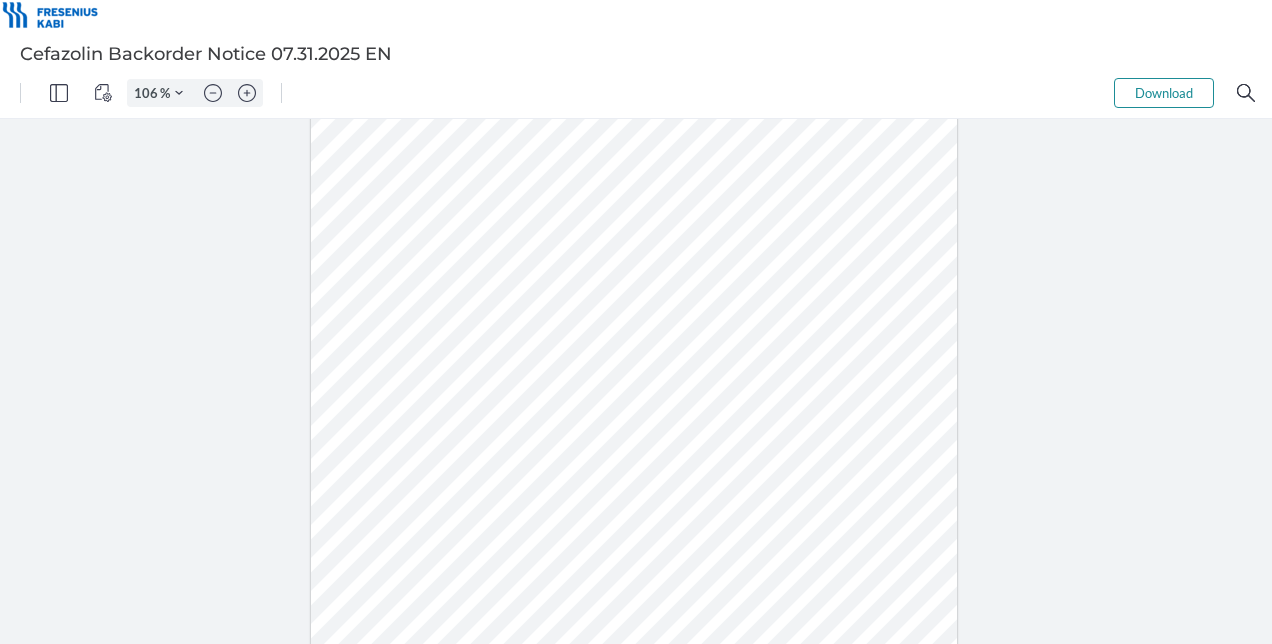 drag, startPoint x: 461, startPoint y: 373, endPoint x: 416, endPoint y: 380, distance: 45.54119 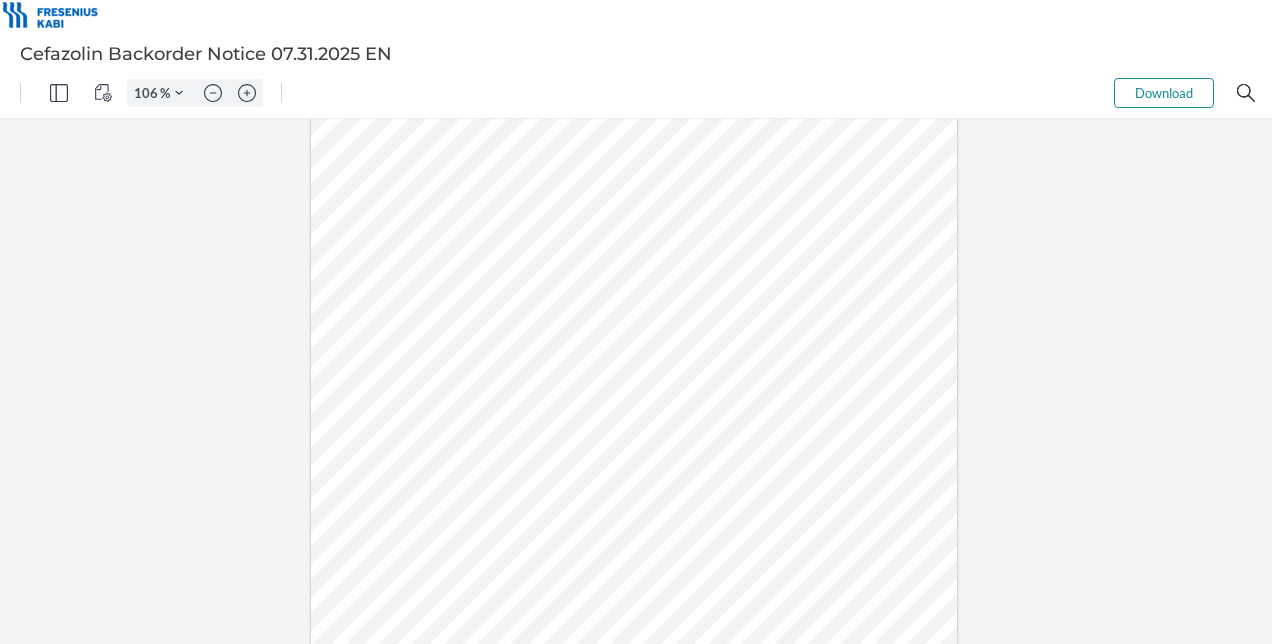 scroll, scrollTop: 118, scrollLeft: 0, axis: vertical 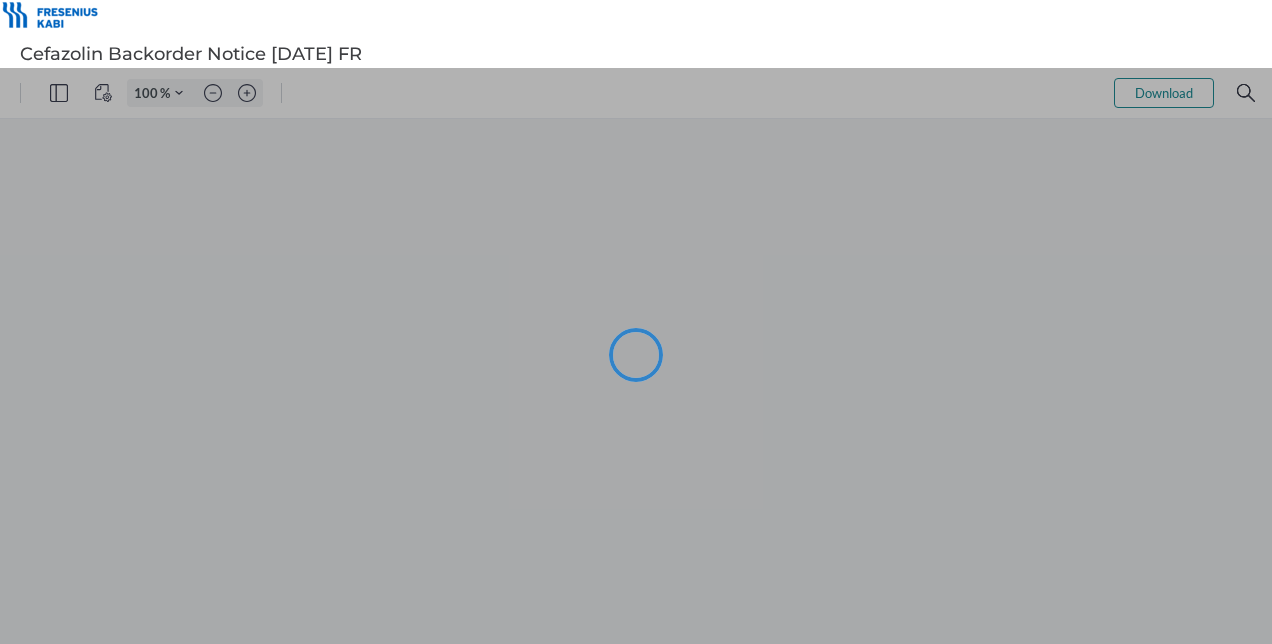 type on "66" 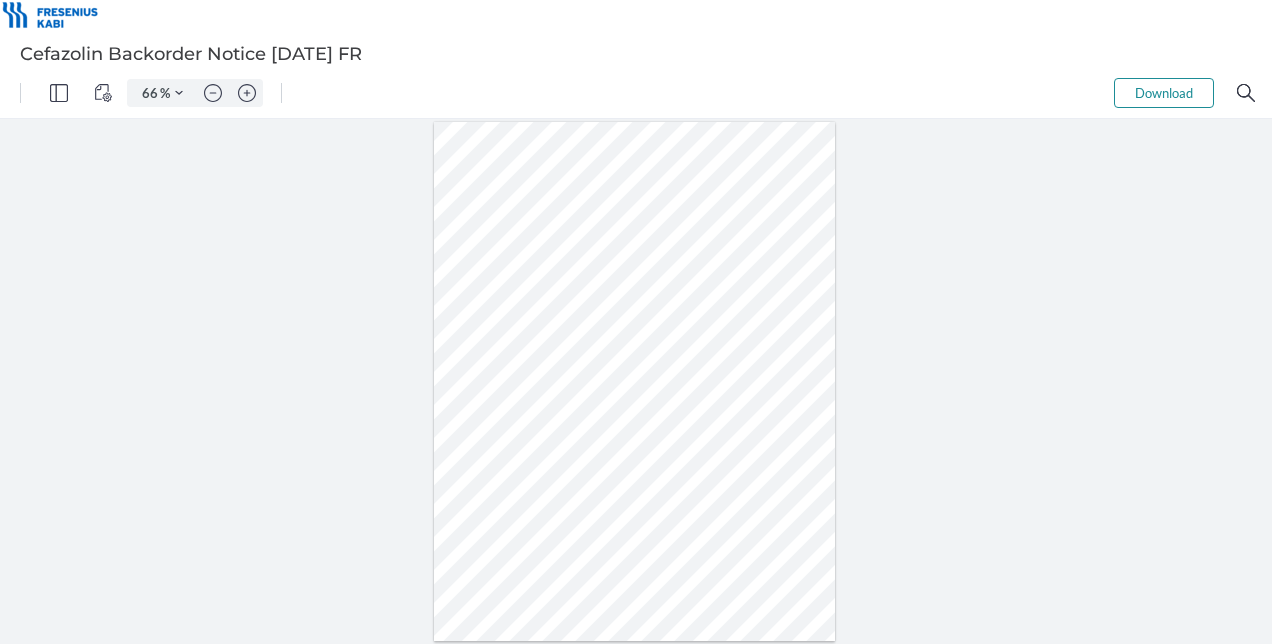 click on "Download" at bounding box center (1164, 93) 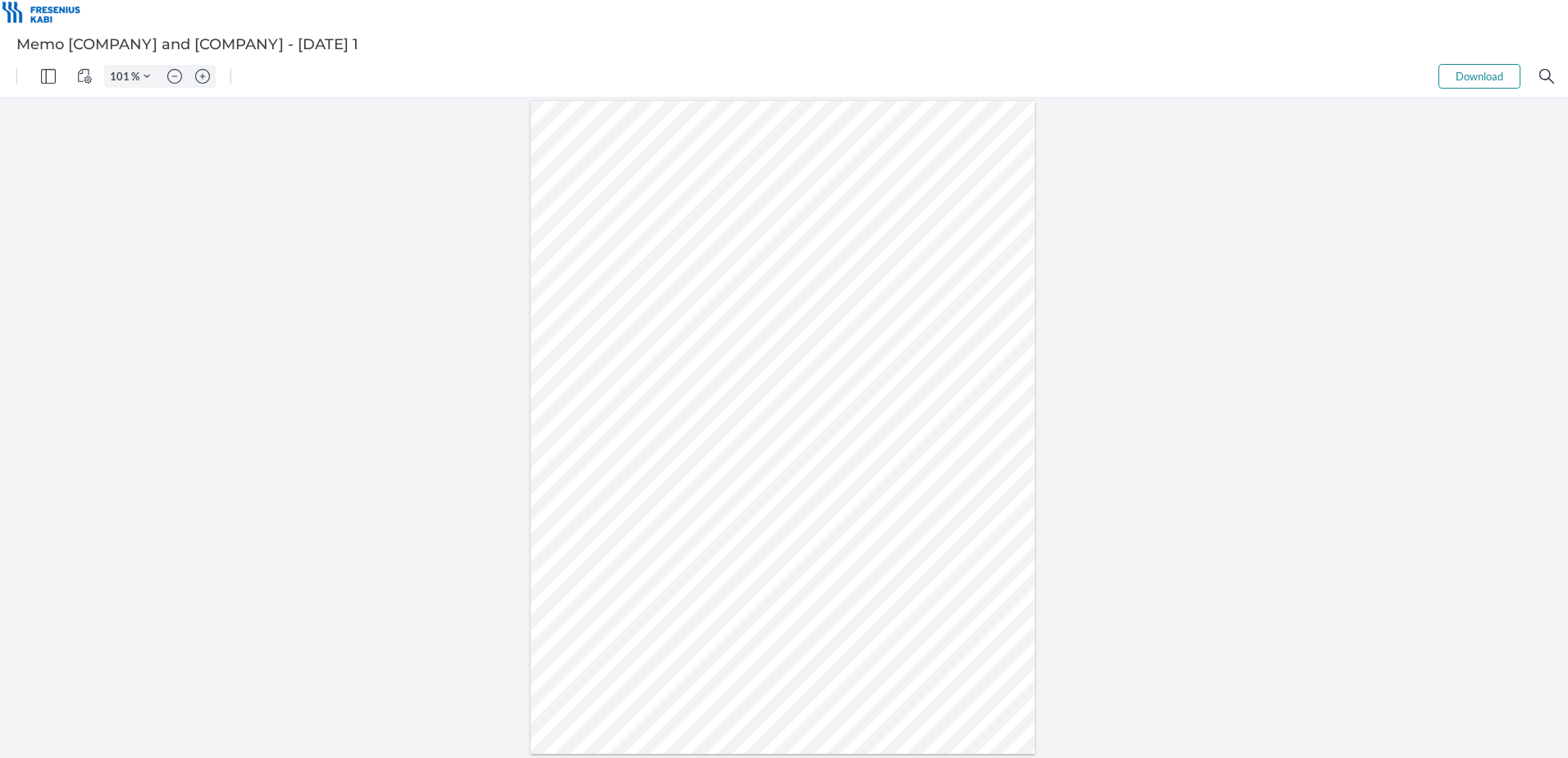 scroll, scrollTop: 0, scrollLeft: 0, axis: both 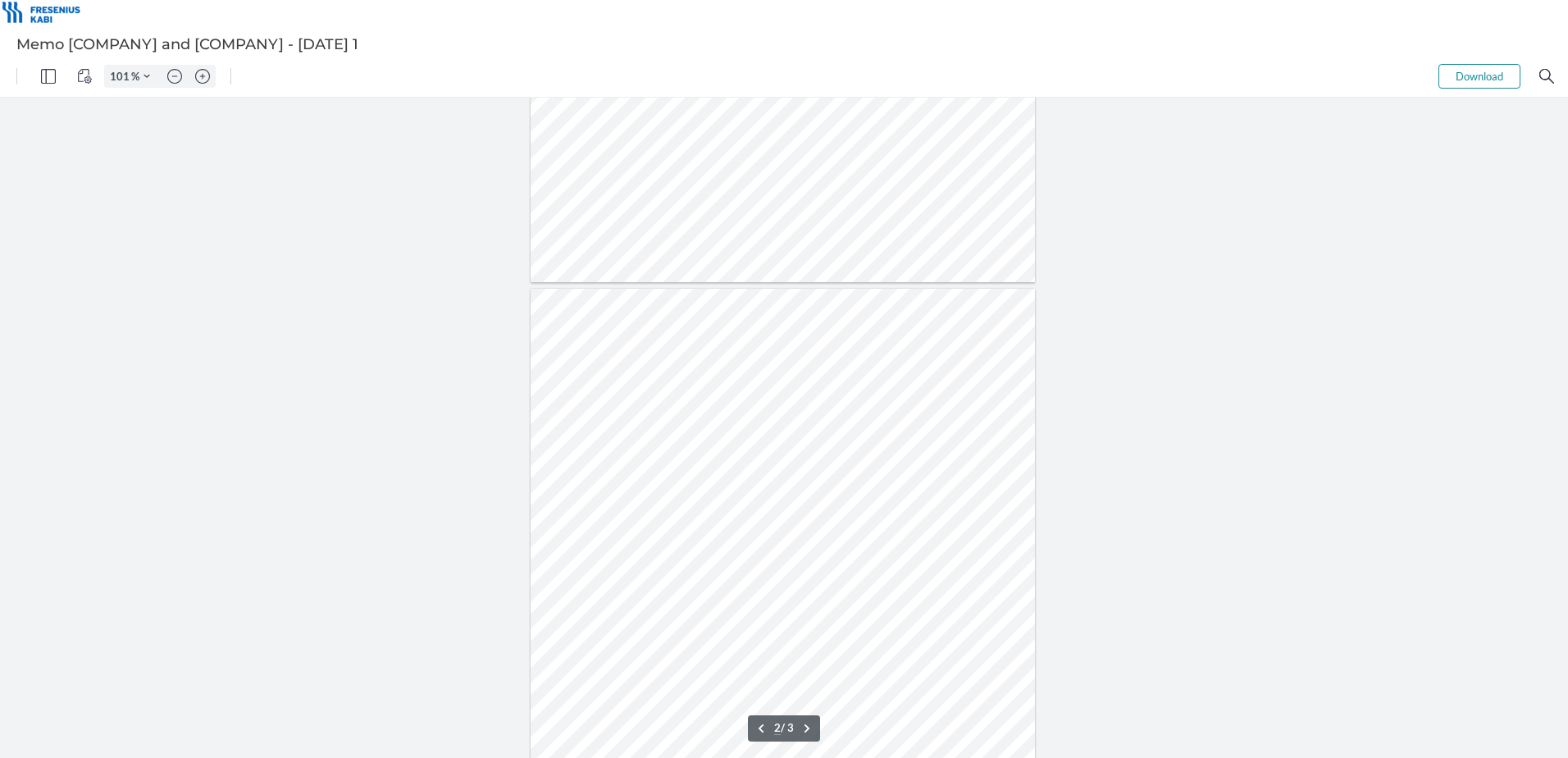type on "1" 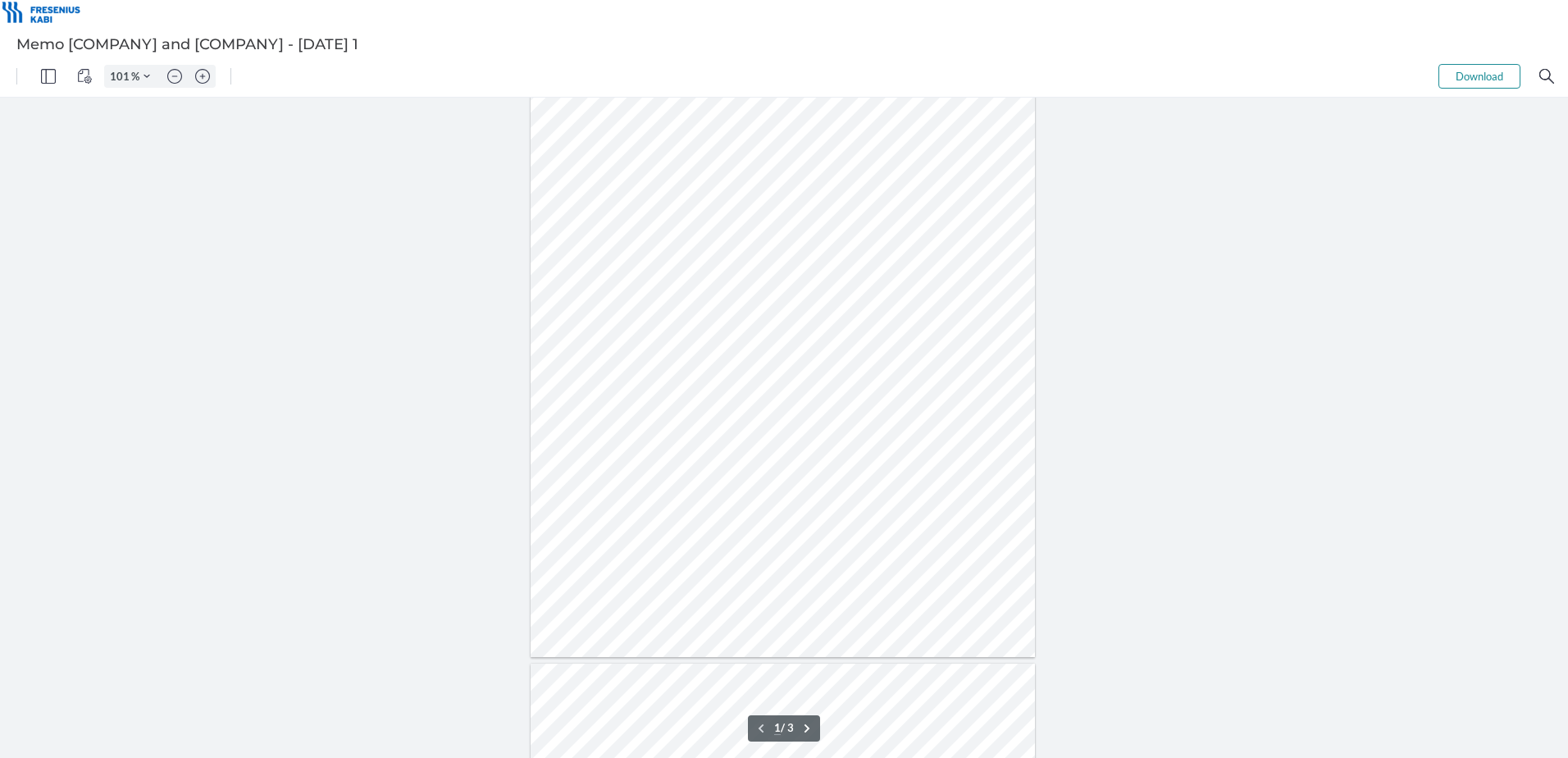 scroll, scrollTop: 0, scrollLeft: 0, axis: both 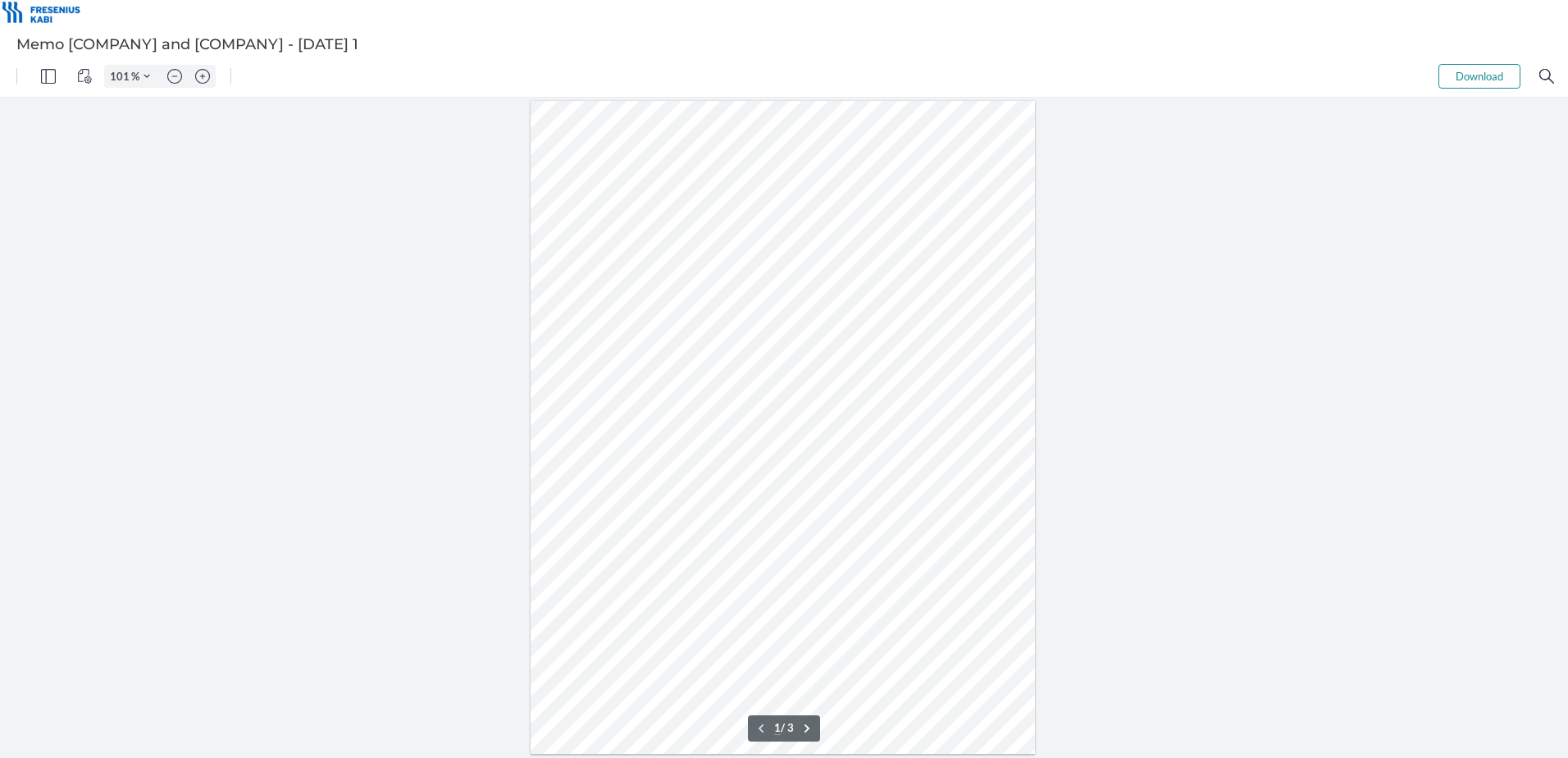 click on "Download" at bounding box center [1479, 76] 